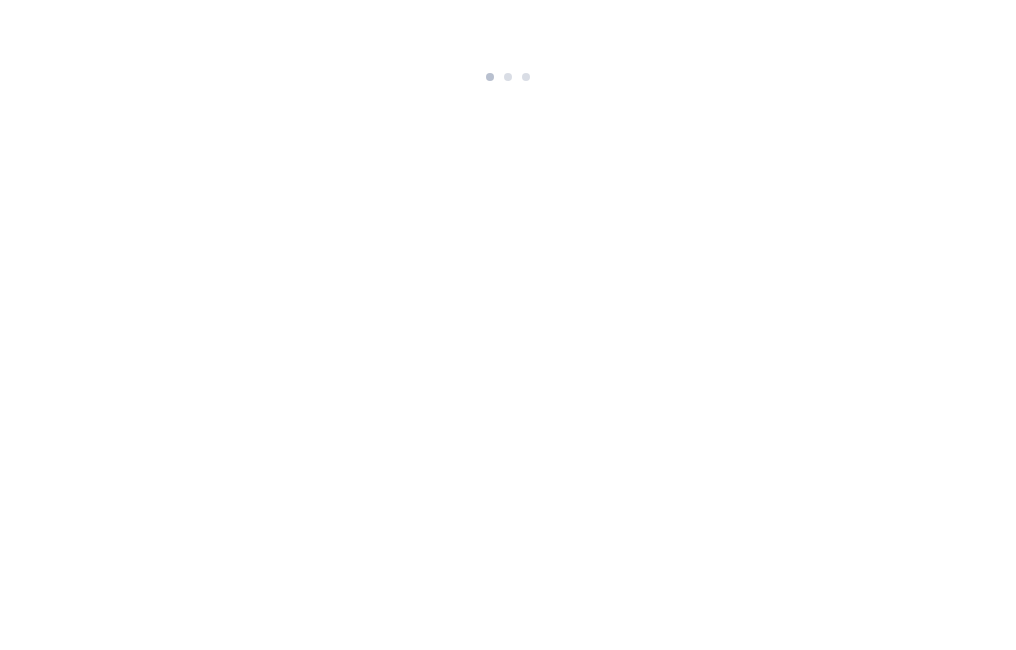 scroll, scrollTop: 0, scrollLeft: 0, axis: both 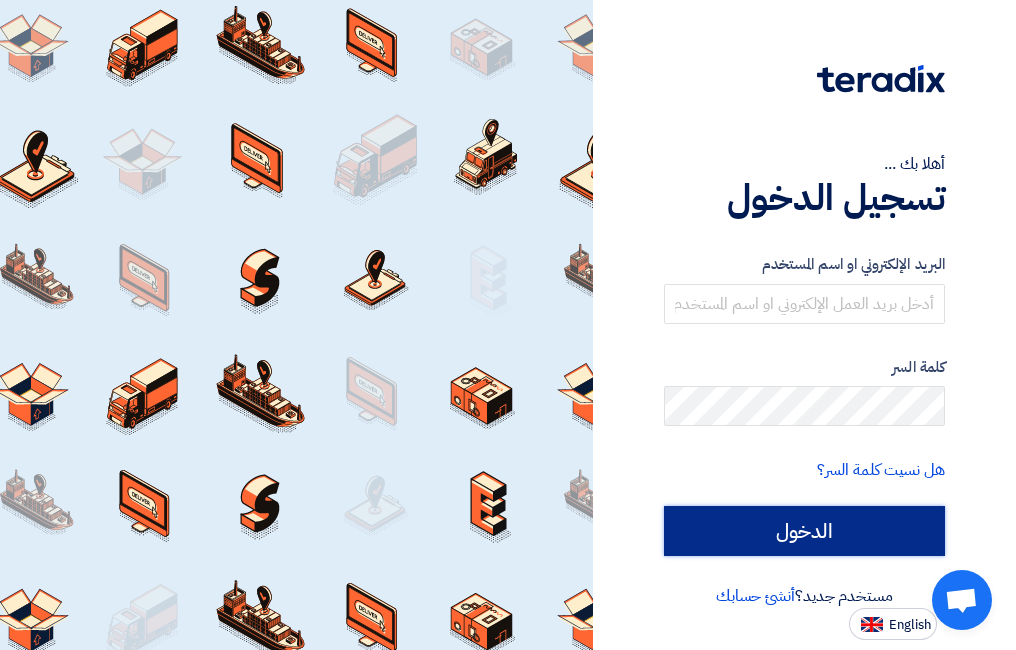 click on "الدخول" 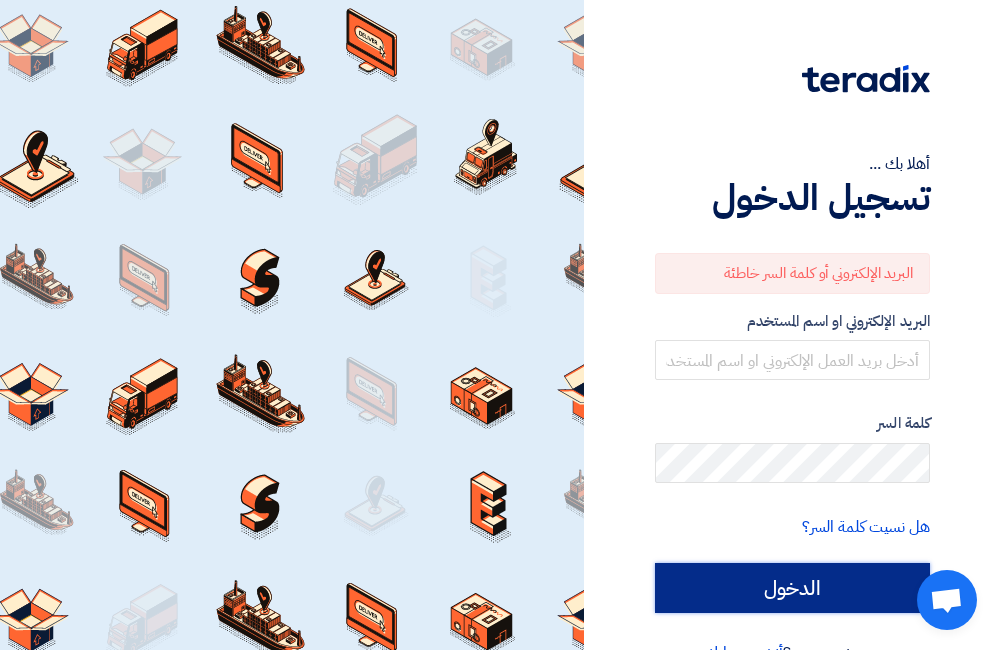 click on "الدخول" 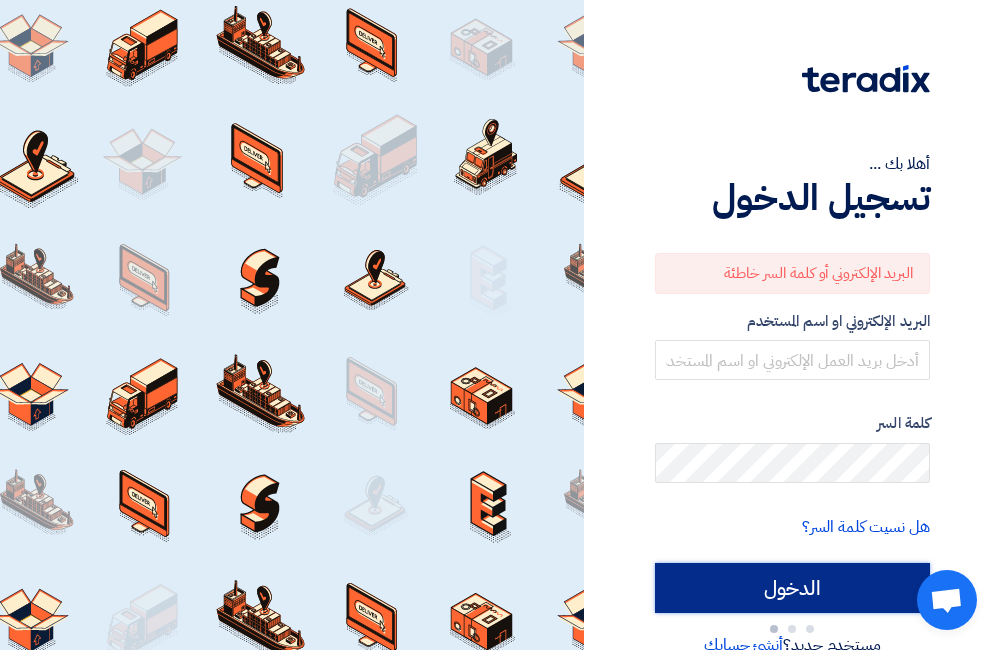 click on "الدخول" 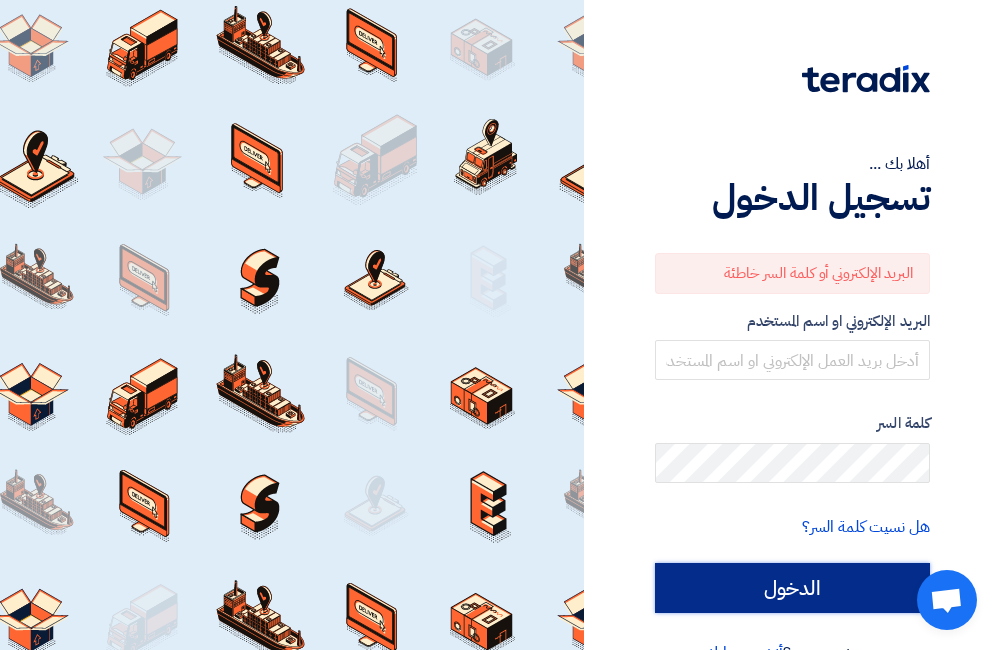 click on "الدخول" 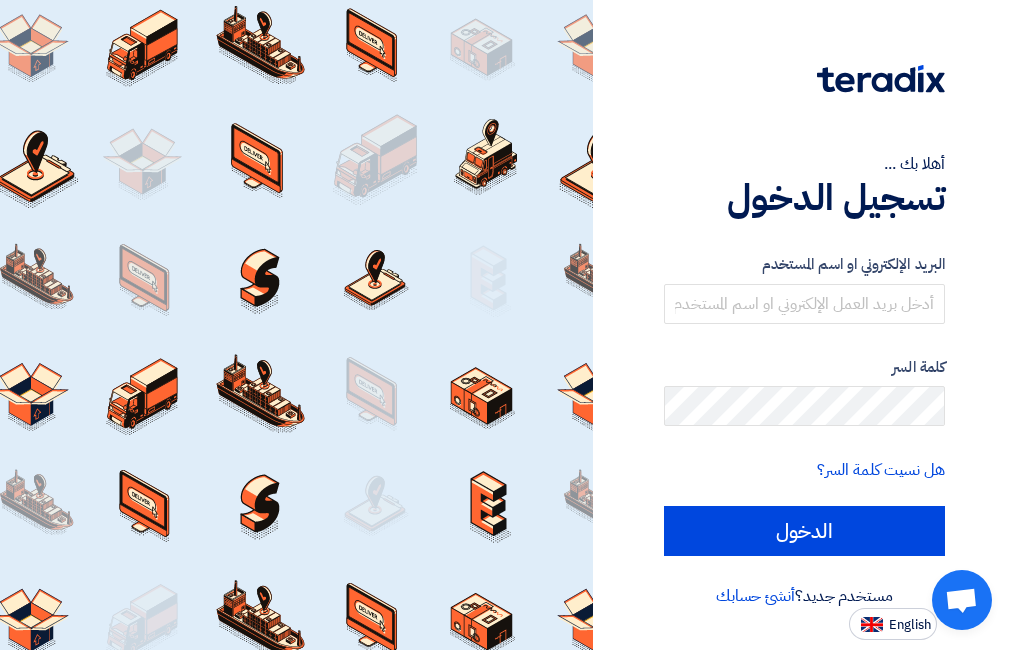 scroll, scrollTop: 0, scrollLeft: 0, axis: both 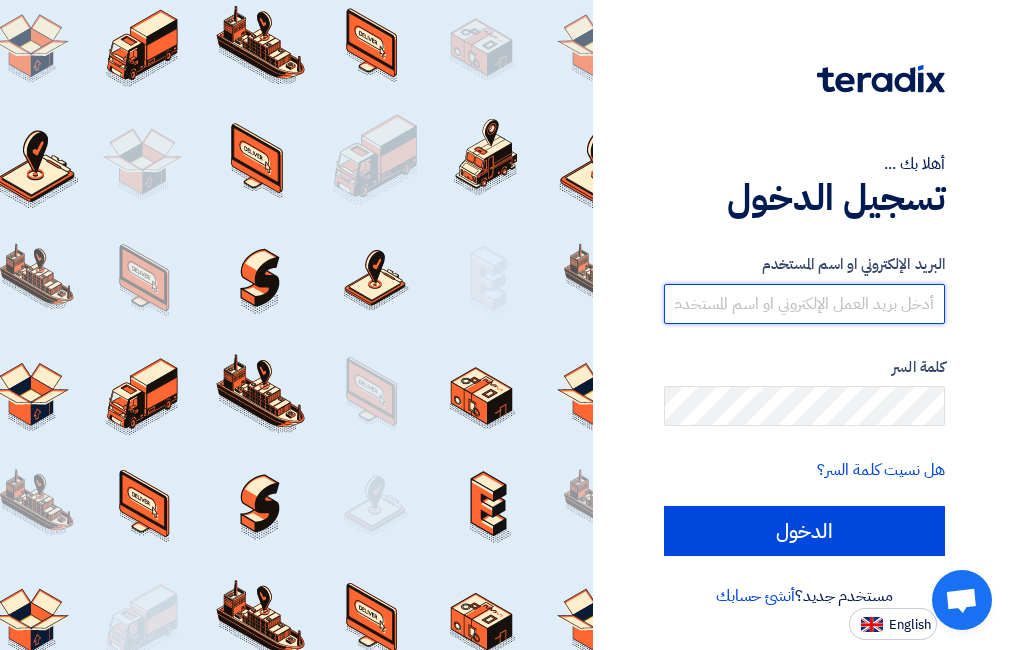 click at bounding box center [804, 304] 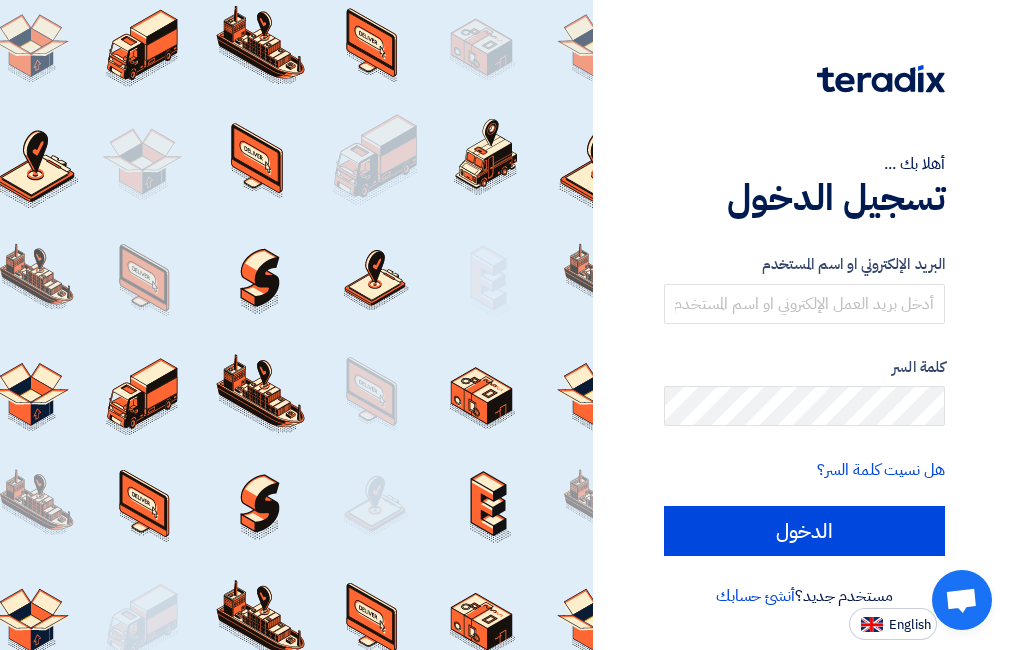 scroll, scrollTop: 0, scrollLeft: 0, axis: both 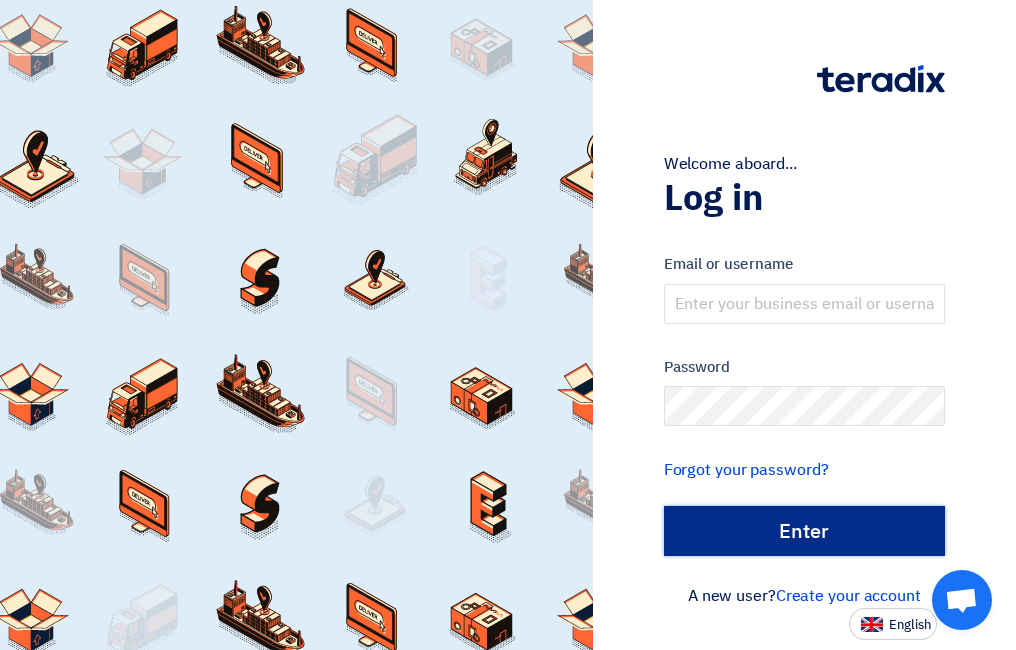 click on "الدخول" 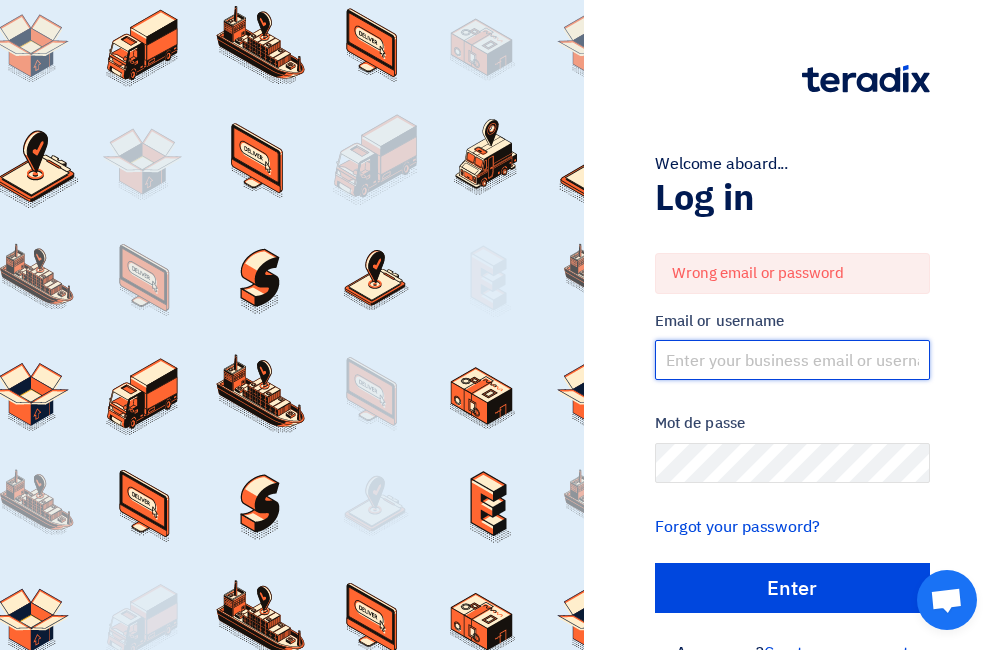 click at bounding box center [792, 360] 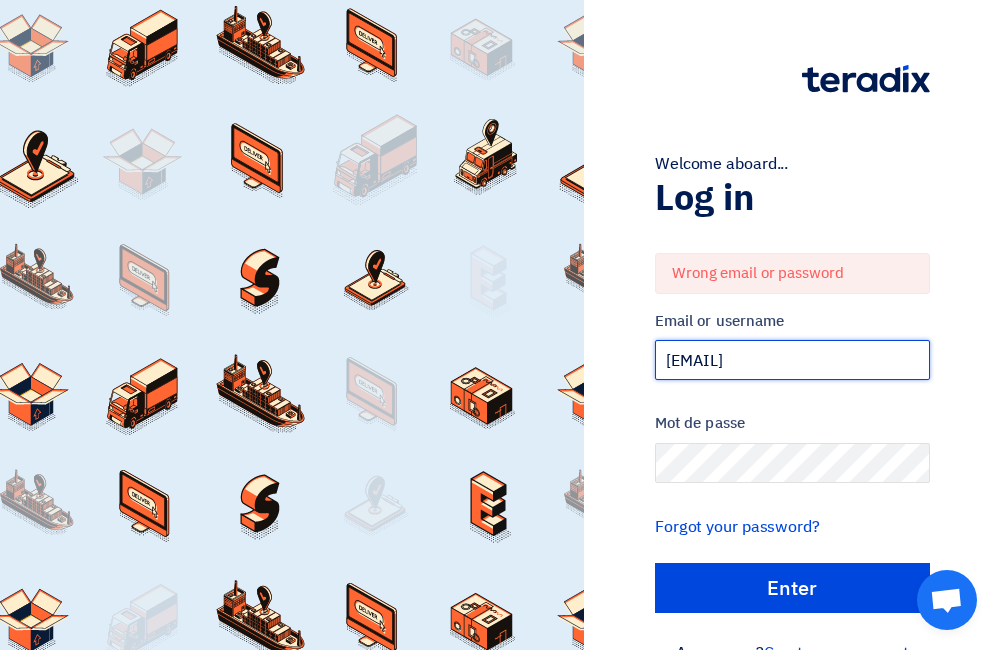 type on "m.zain@minjazfactory.com" 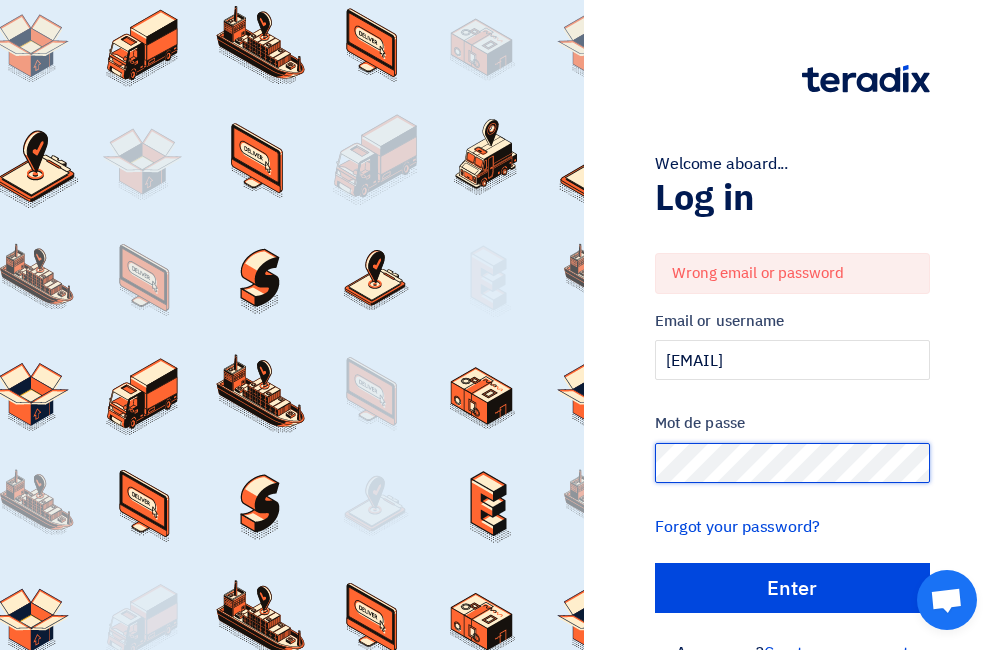 click on "الدخول" 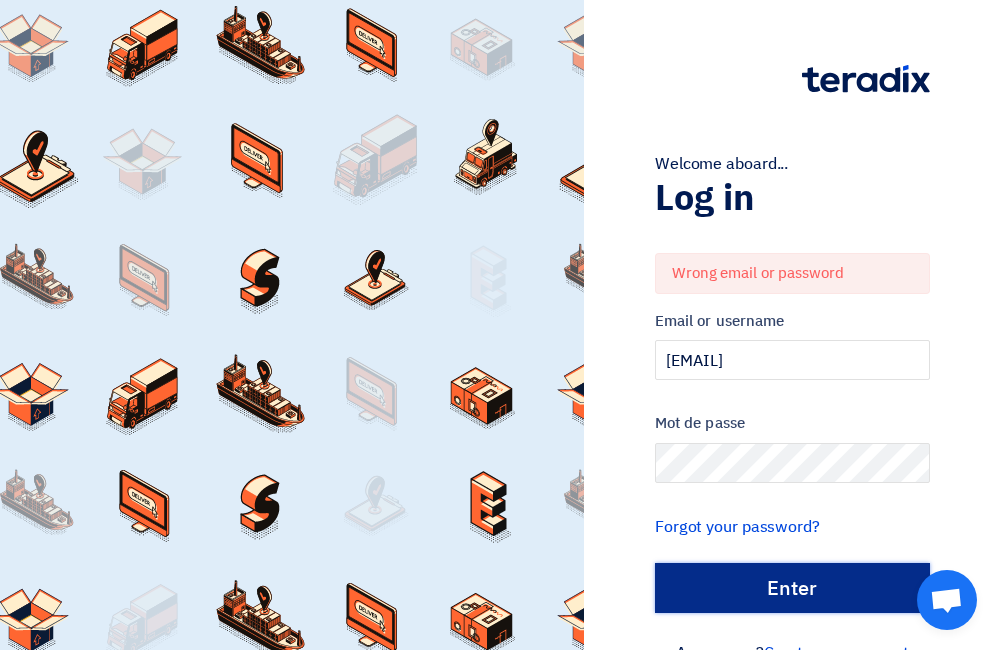 click on "الدخول" 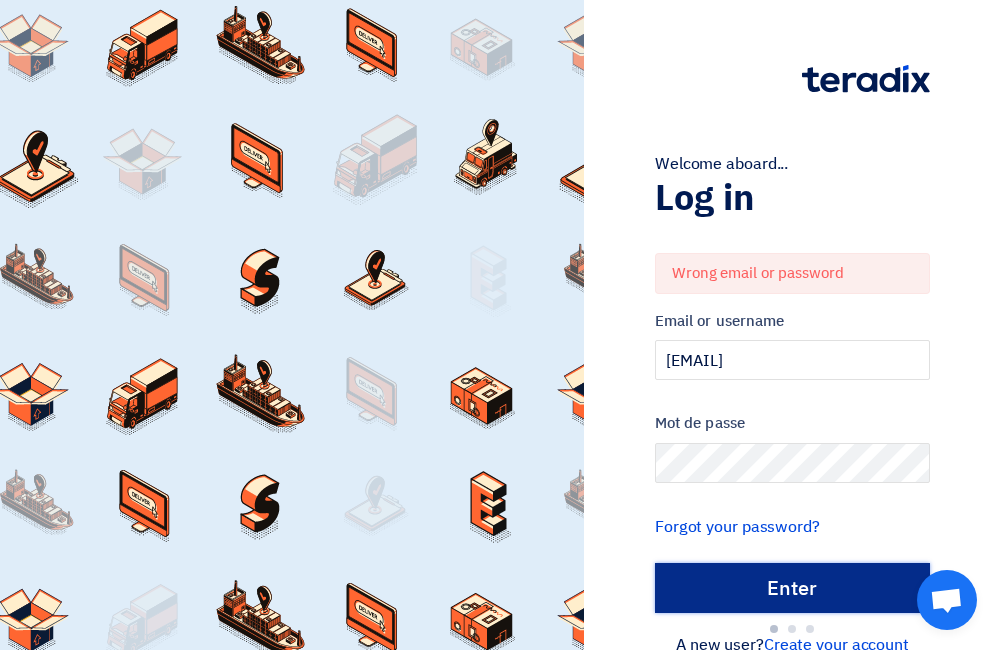 click on "الدخول" 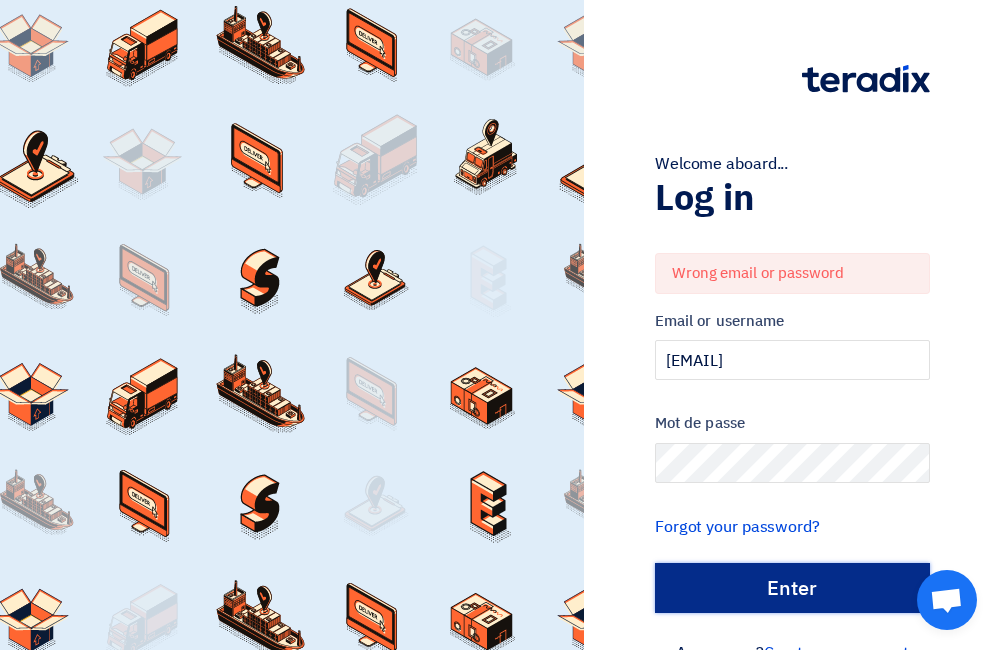 click on "الدخول" 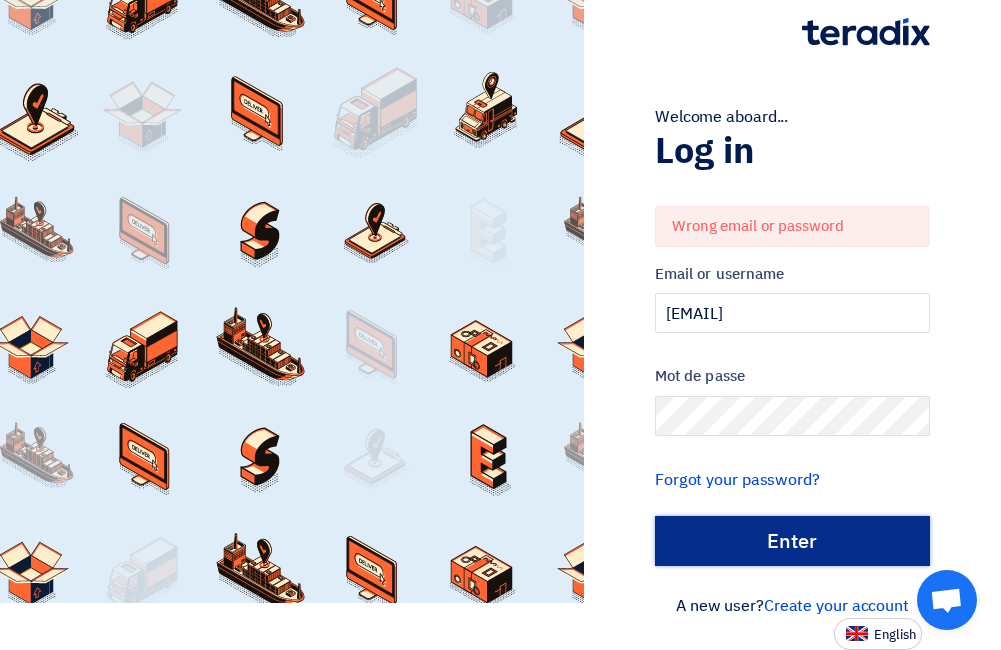 click on "الدخول" 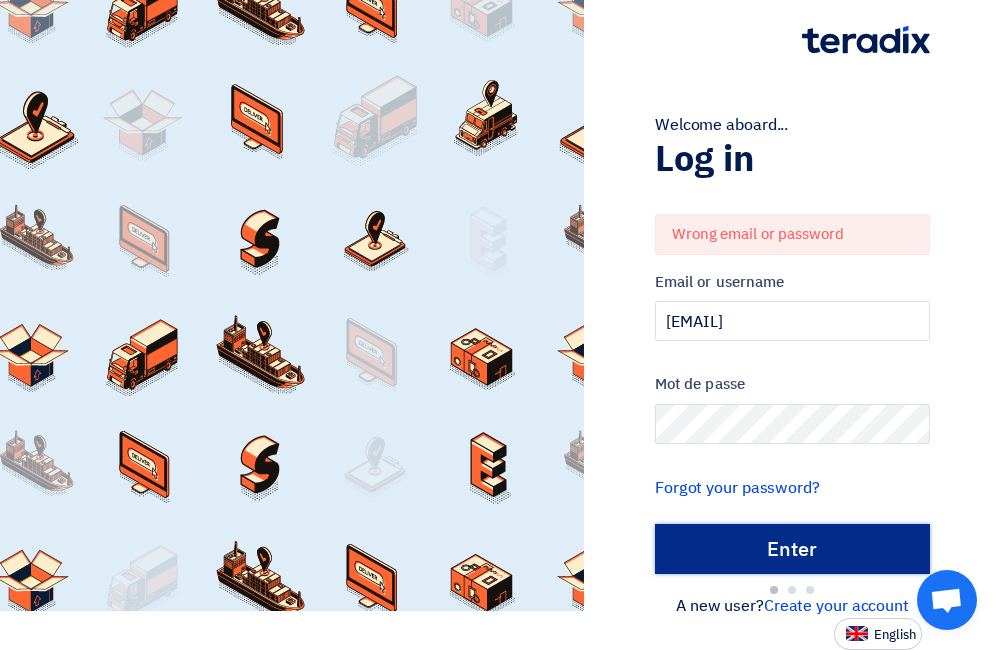 click on "الدخول" 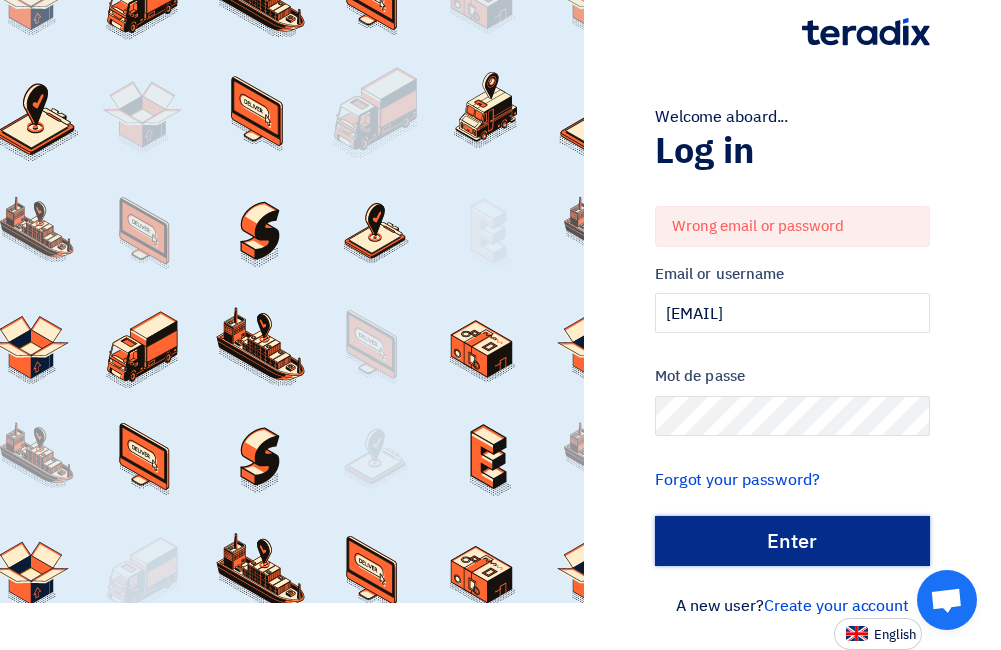 click on "الدخول" 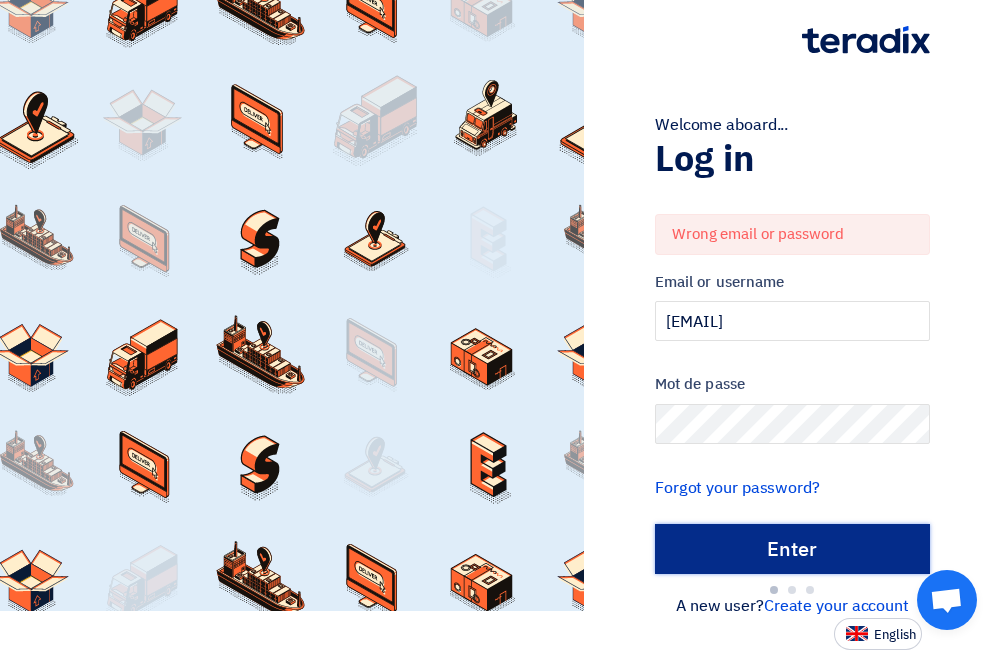 click on "الدخول" 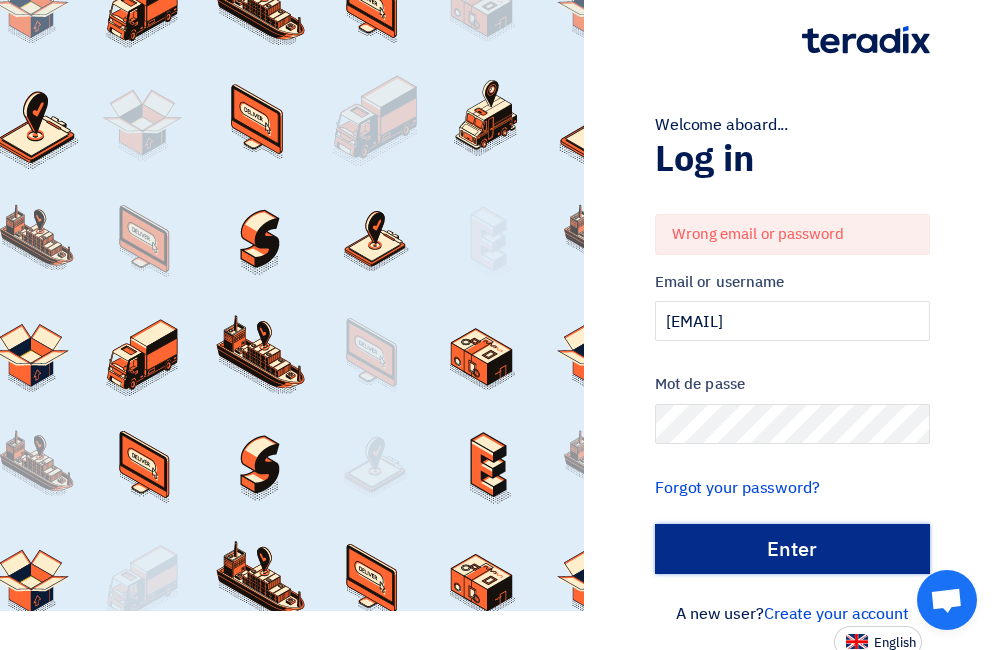 scroll, scrollTop: 47, scrollLeft: 0, axis: vertical 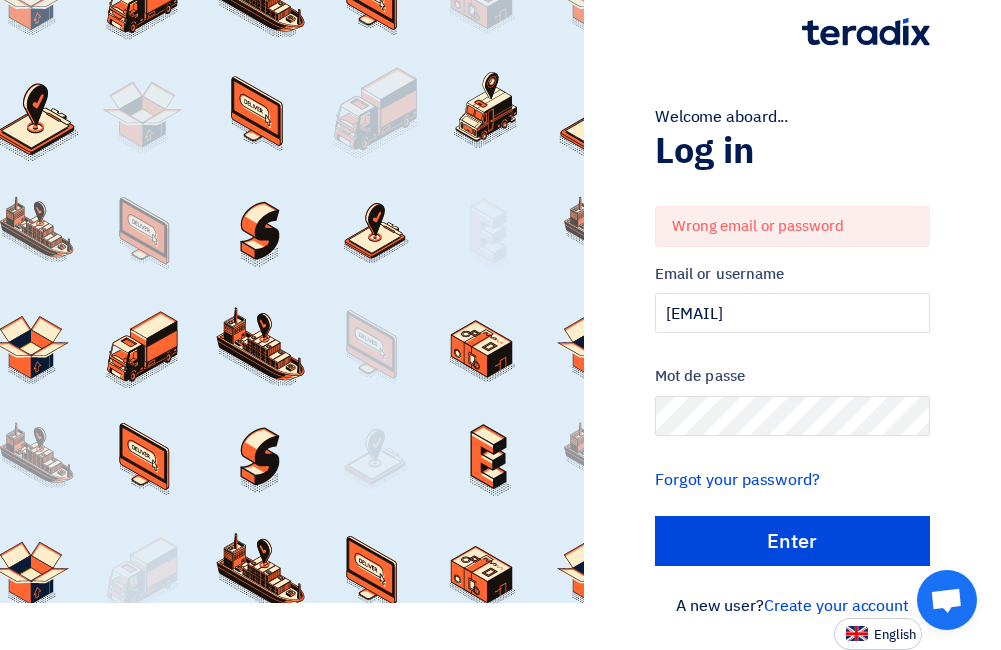 click on "Wrong email or password" 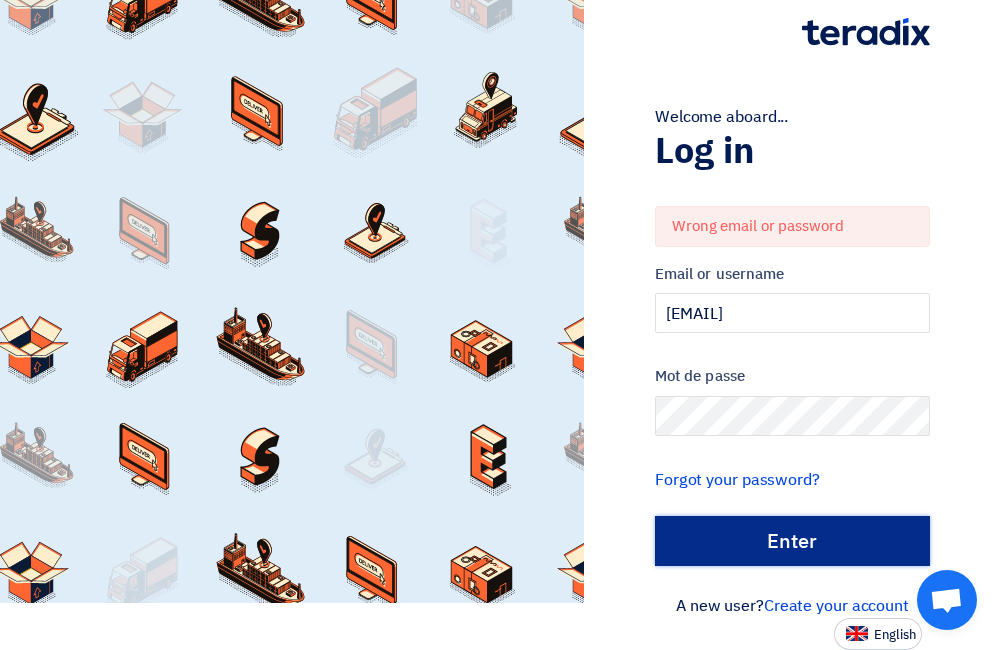 click on "الدخول" 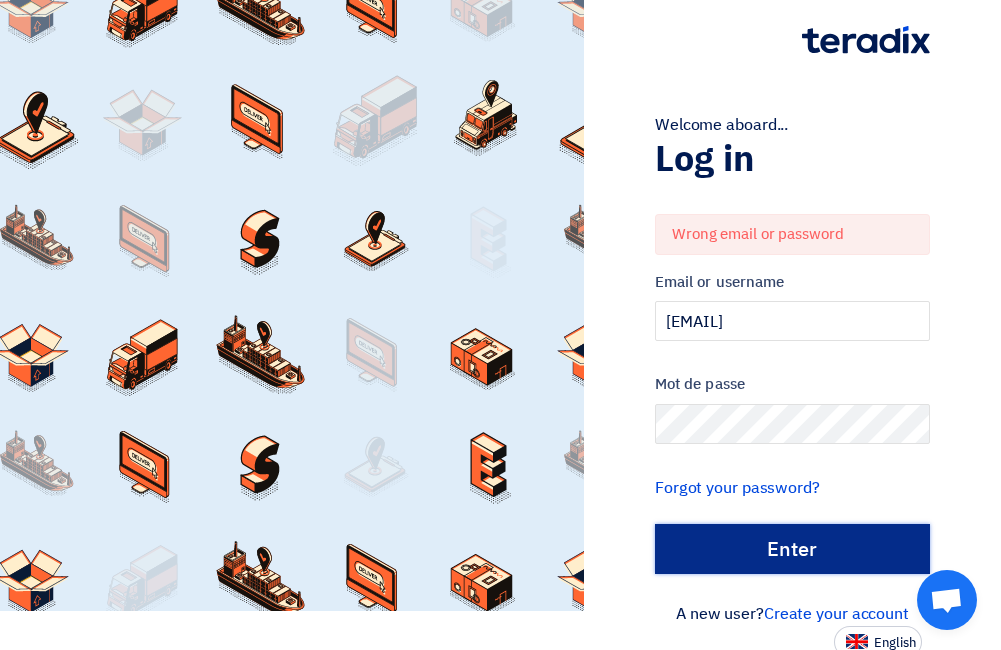 scroll, scrollTop: 47, scrollLeft: 0, axis: vertical 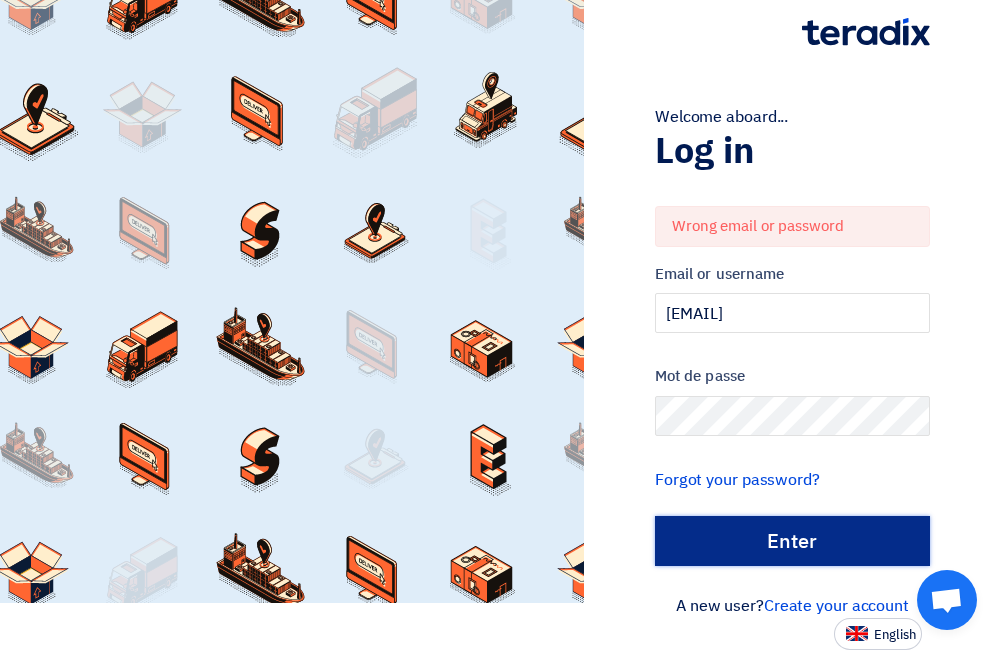 click on "الدخول" 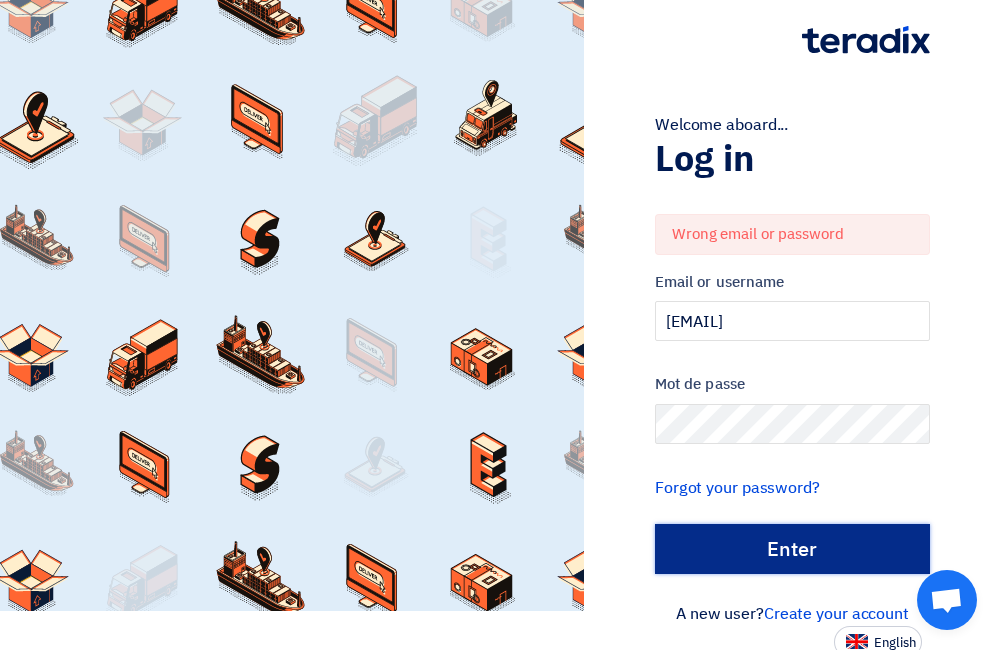 scroll, scrollTop: 47, scrollLeft: 0, axis: vertical 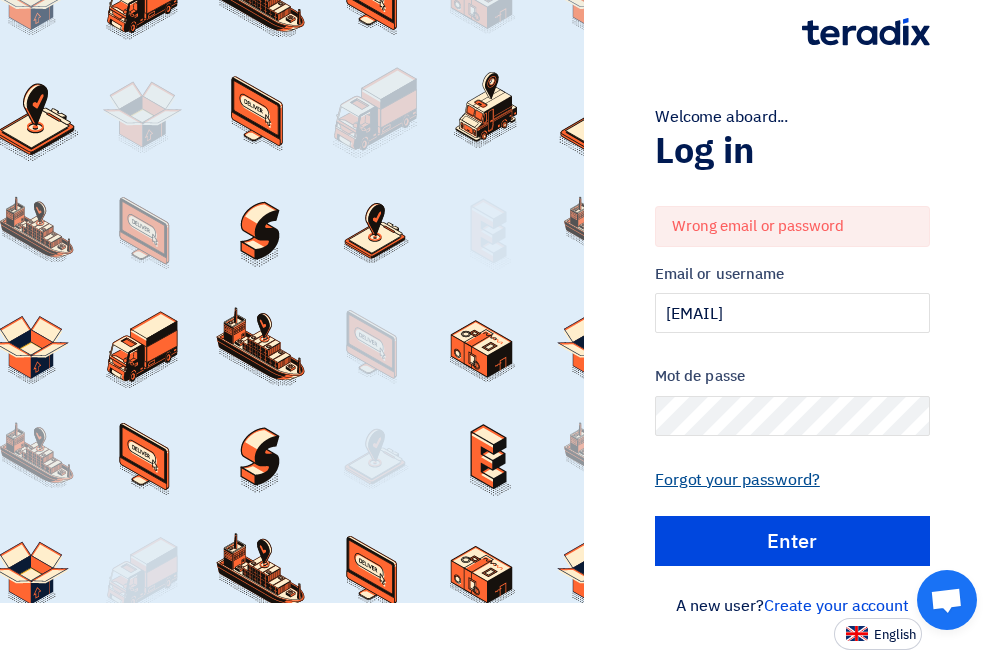 click on "Forgot your password?" 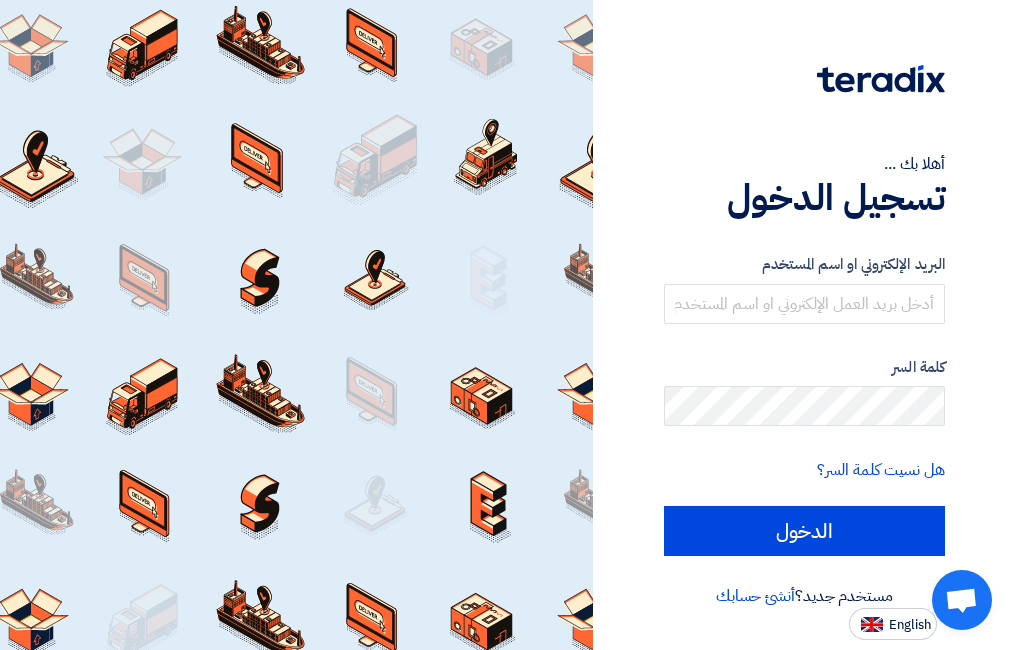 scroll, scrollTop: 0, scrollLeft: 0, axis: both 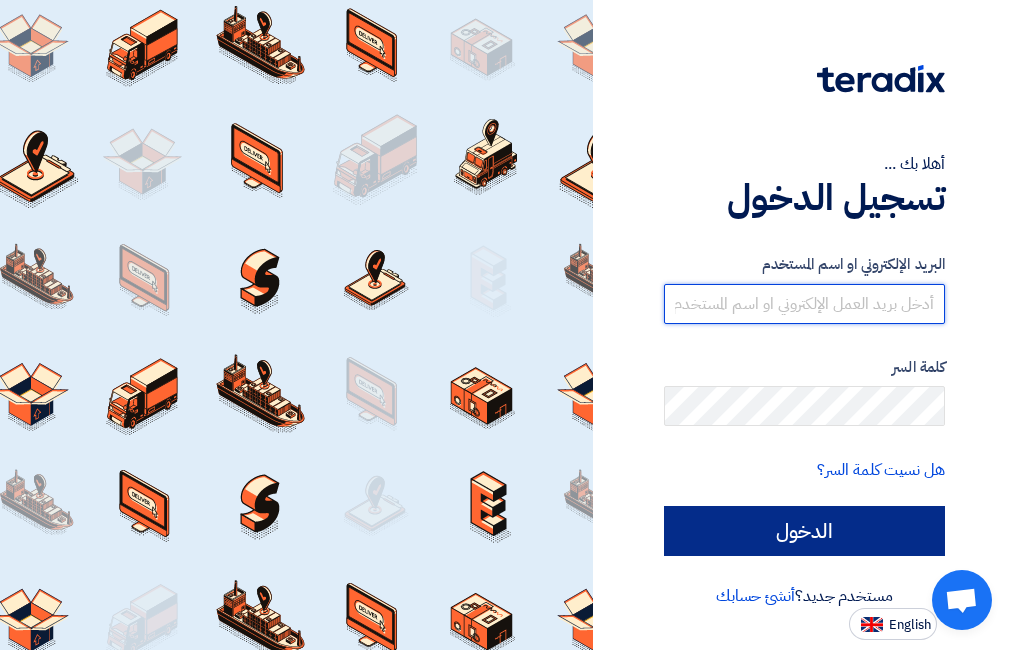 type on "[EMAIL]" 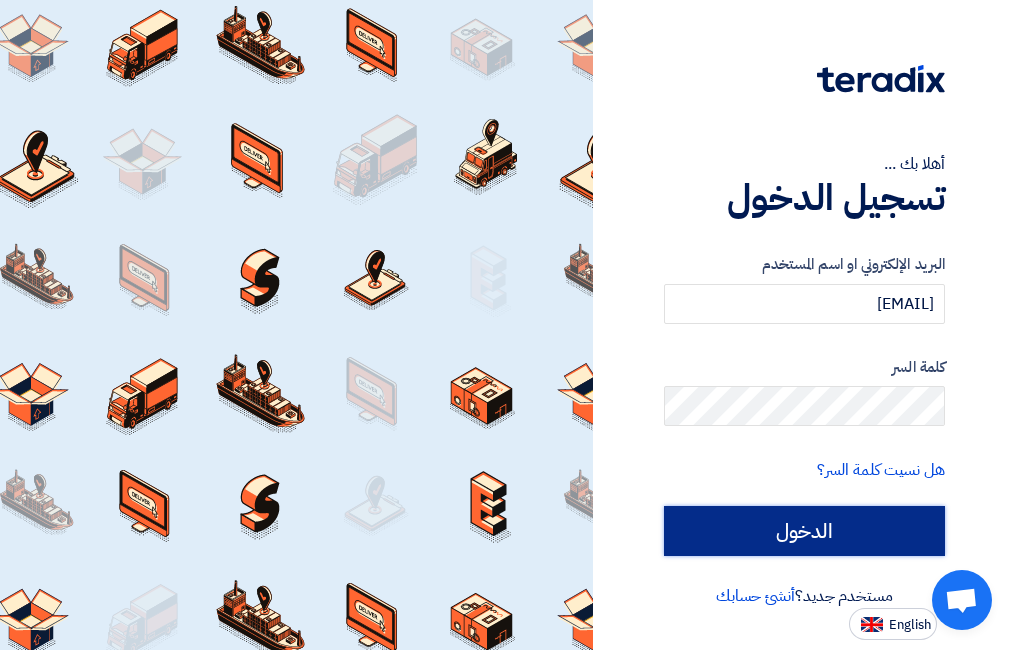 click on "الدخول" 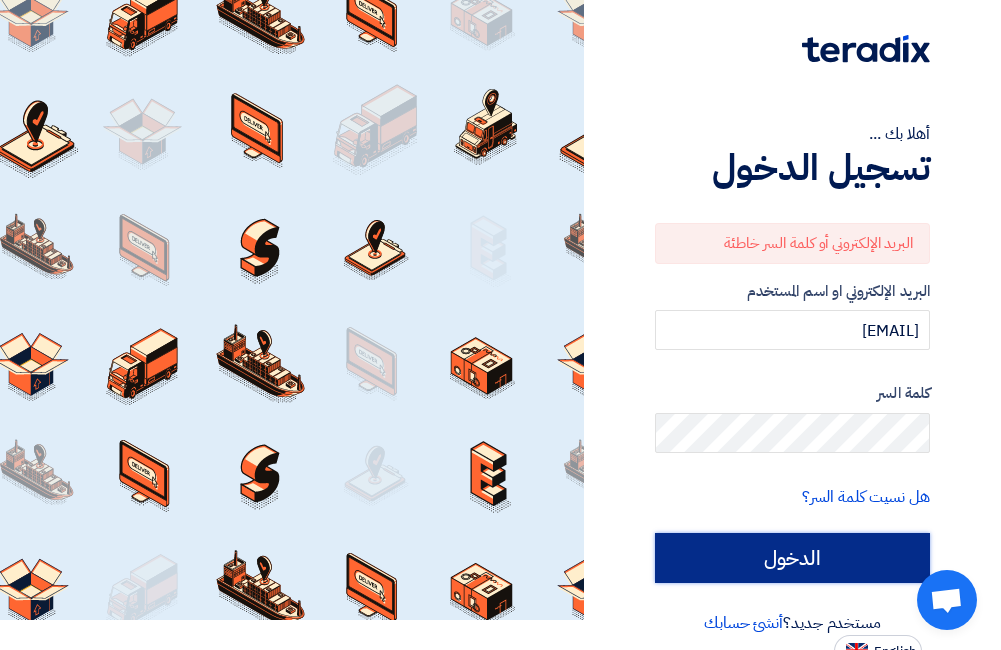 scroll, scrollTop: 47, scrollLeft: 0, axis: vertical 